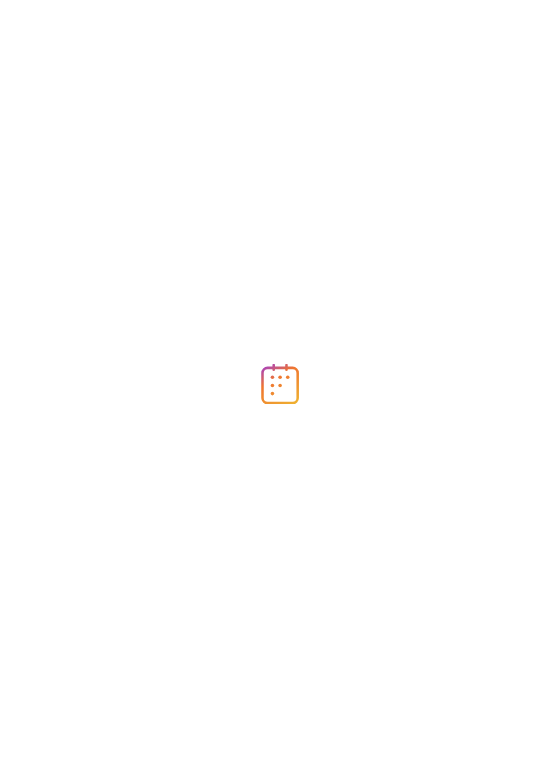 scroll, scrollTop: 0, scrollLeft: 0, axis: both 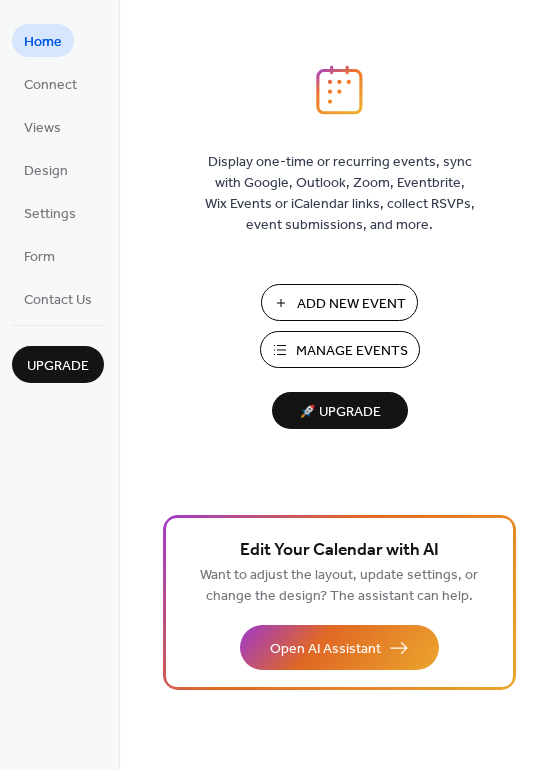 click on "Add New Event" at bounding box center (351, 304) 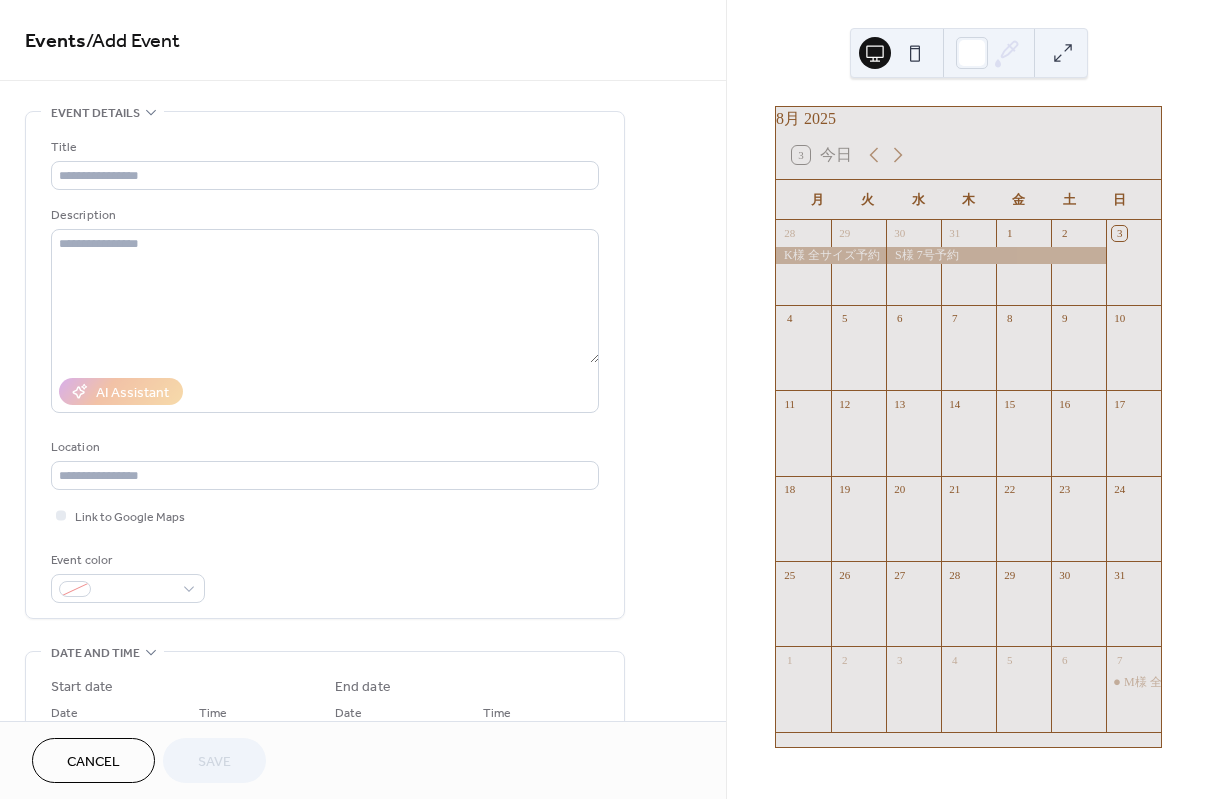 scroll, scrollTop: 0, scrollLeft: 0, axis: both 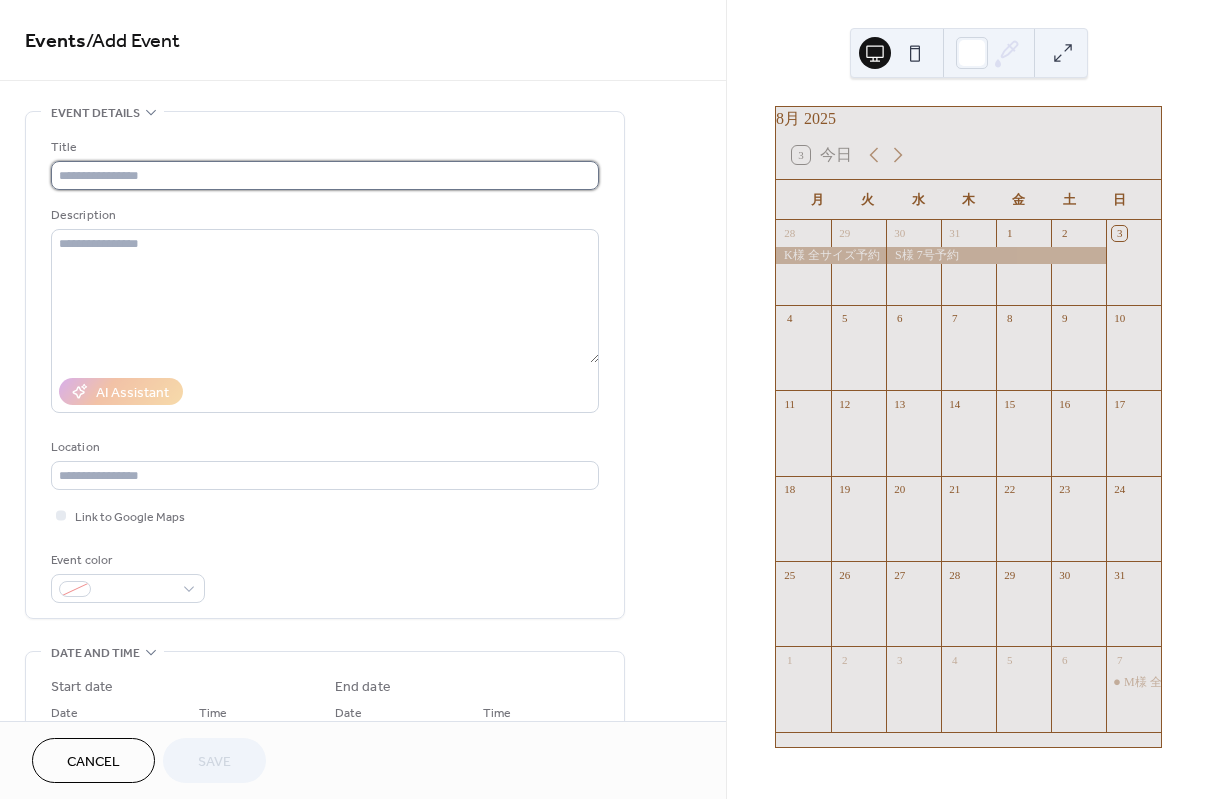click at bounding box center [325, 175] 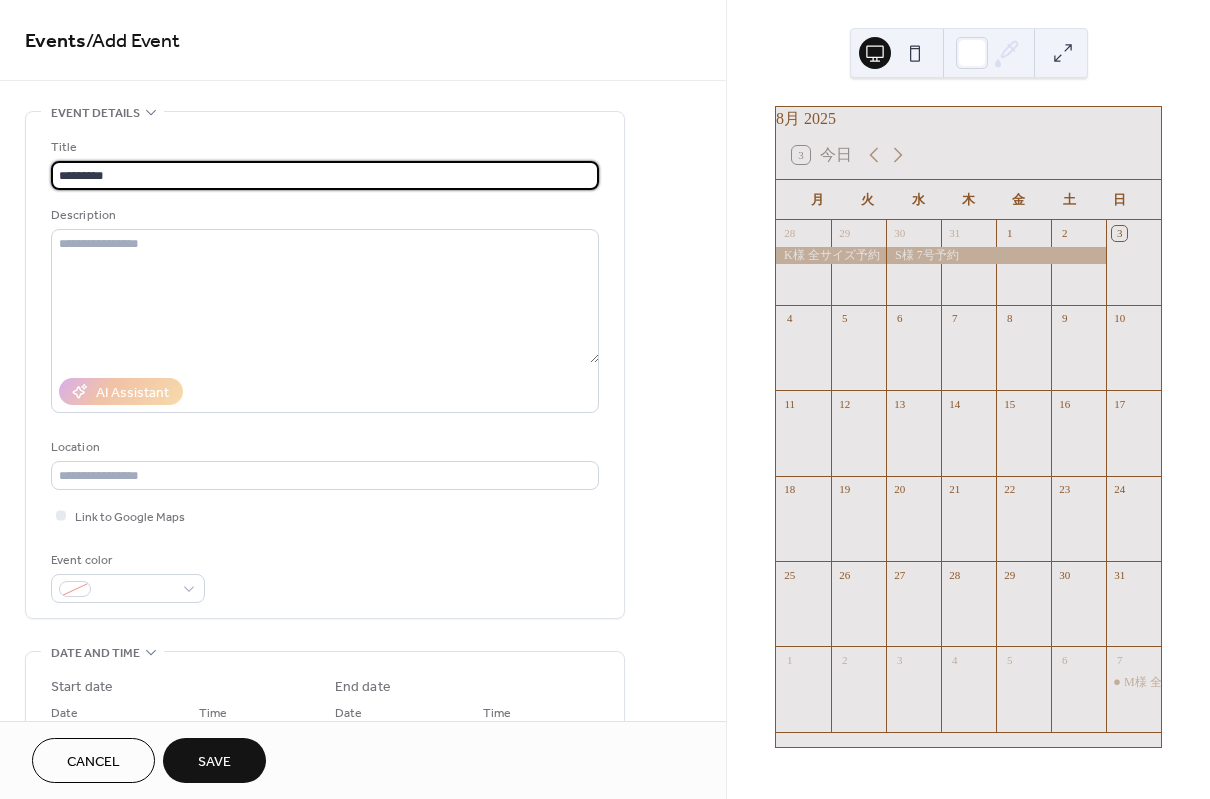 scroll, scrollTop: 195, scrollLeft: 0, axis: vertical 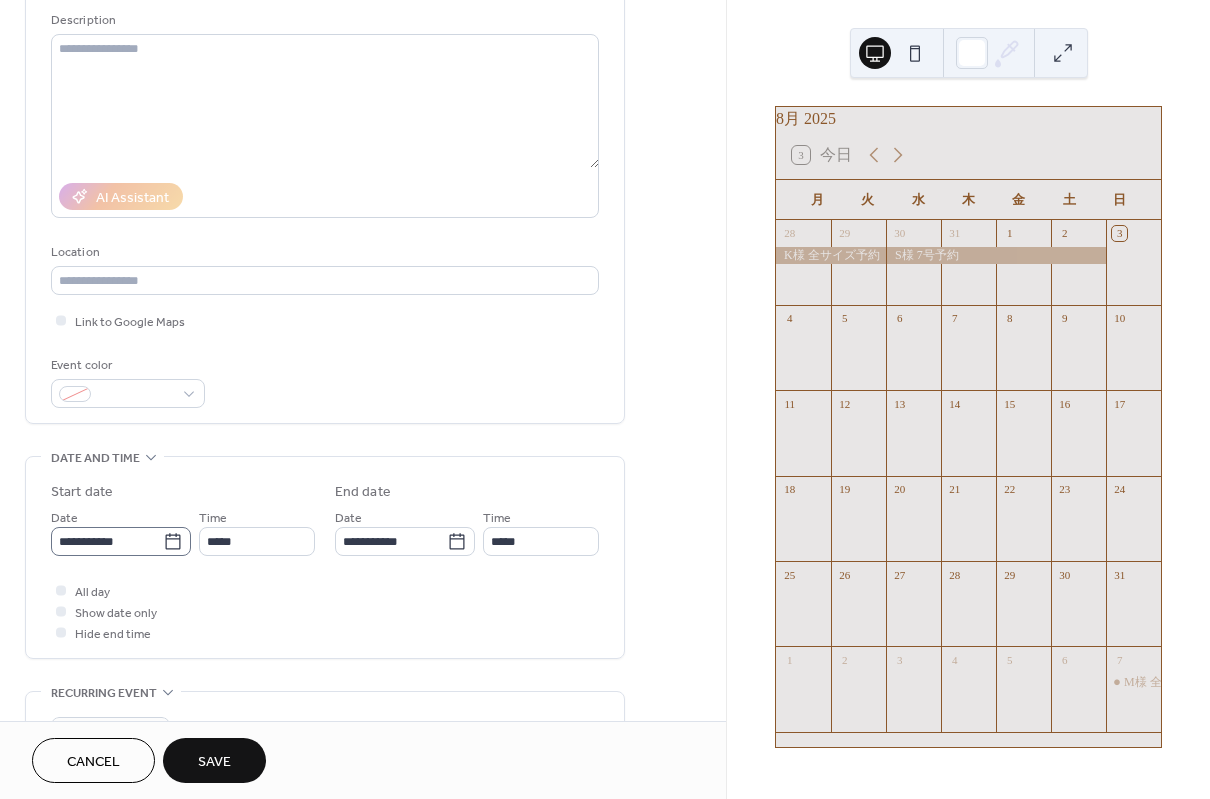 type on "*********" 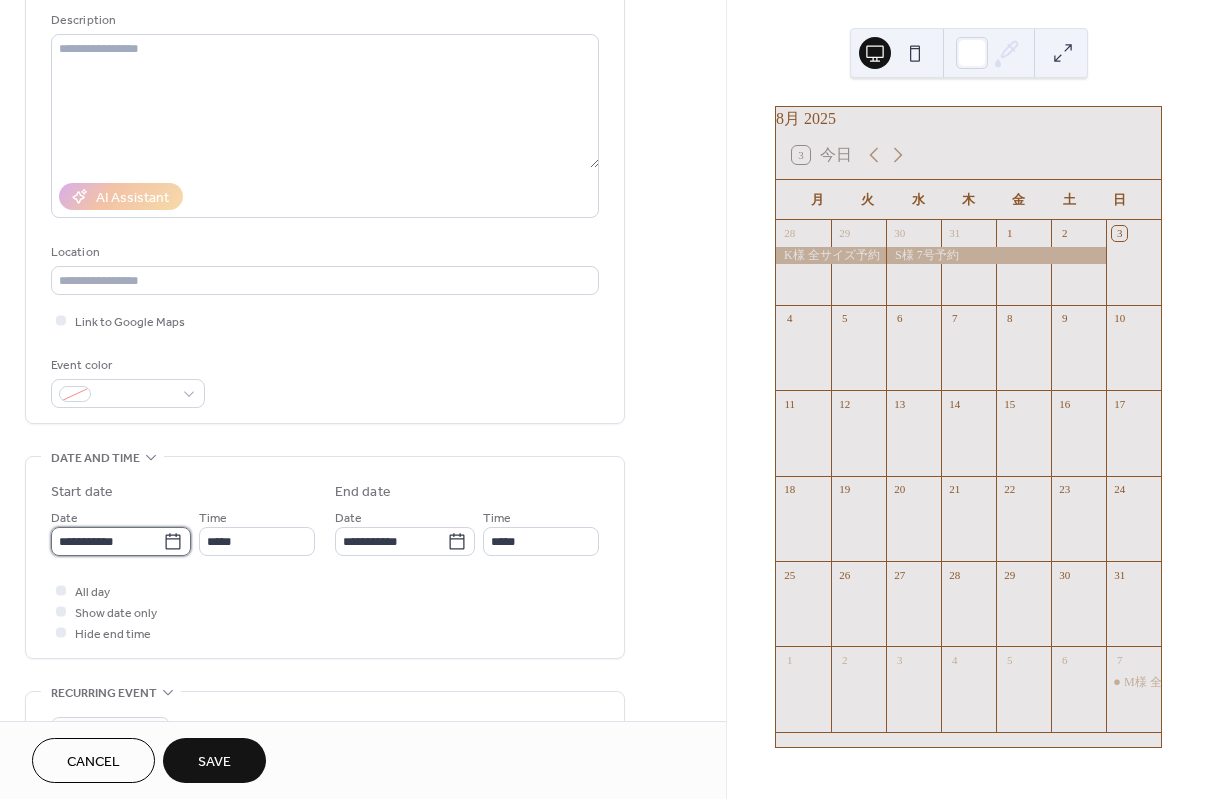 click on "**********" at bounding box center [107, 541] 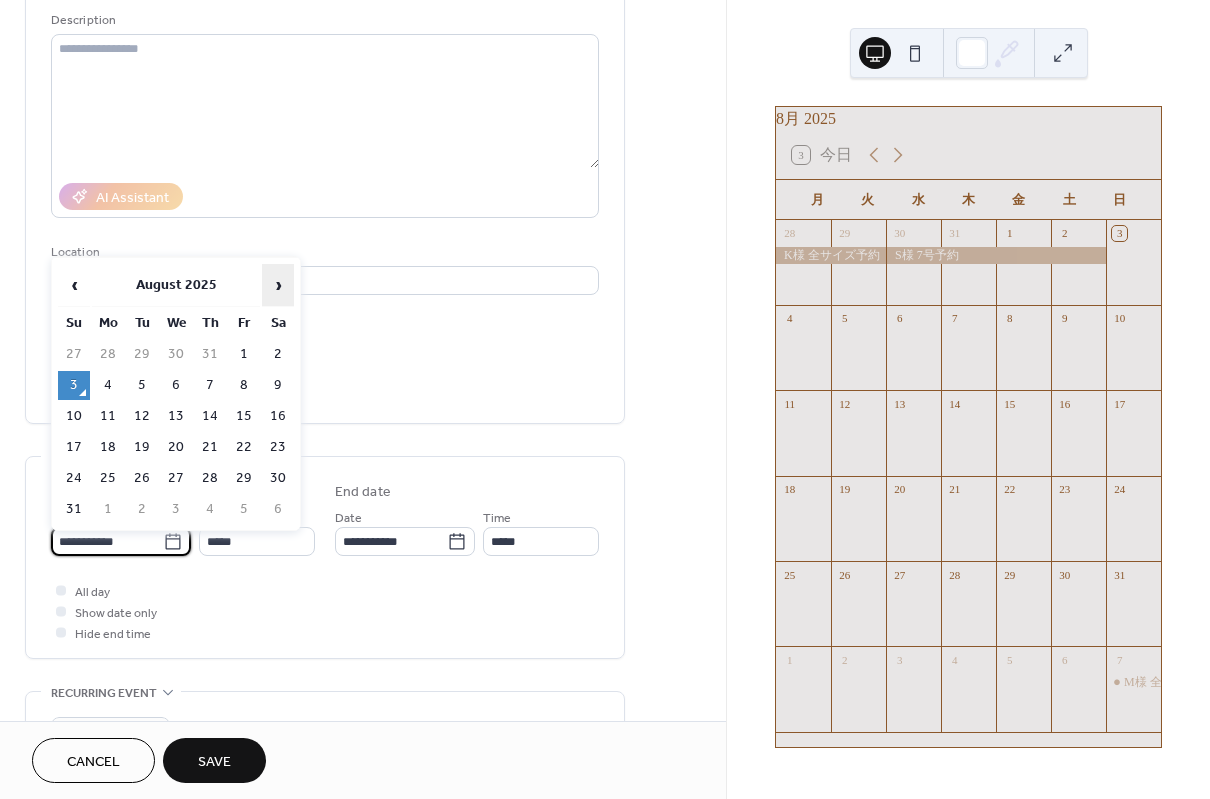 click on "›" at bounding box center (278, 285) 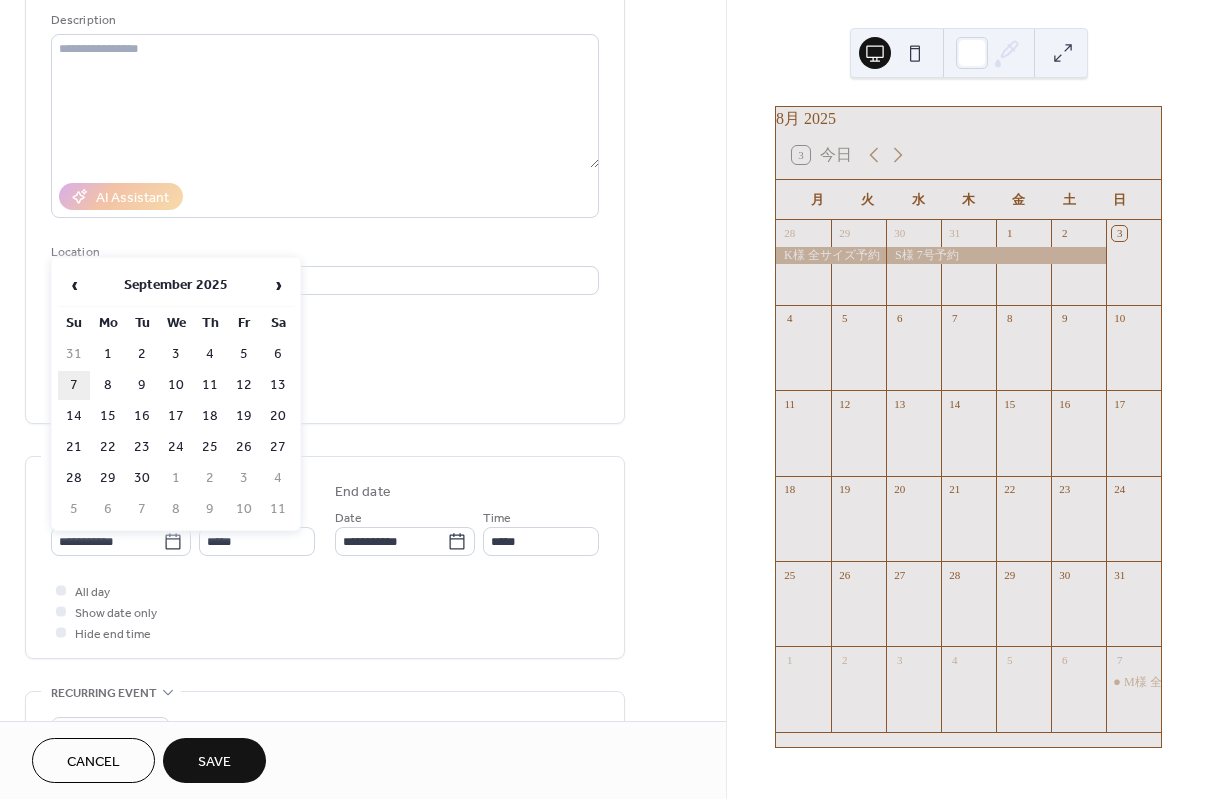 click on "7" at bounding box center (74, 385) 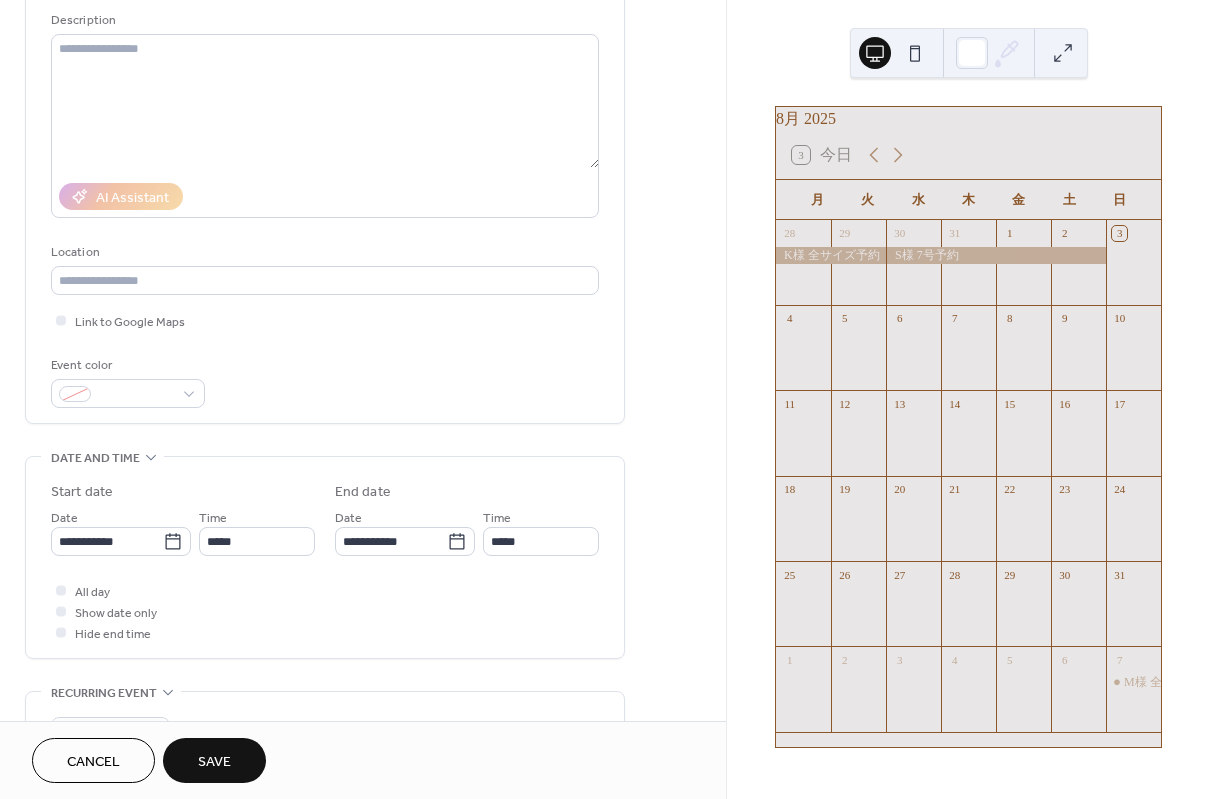 click on "Cancel Save" at bounding box center [363, 760] 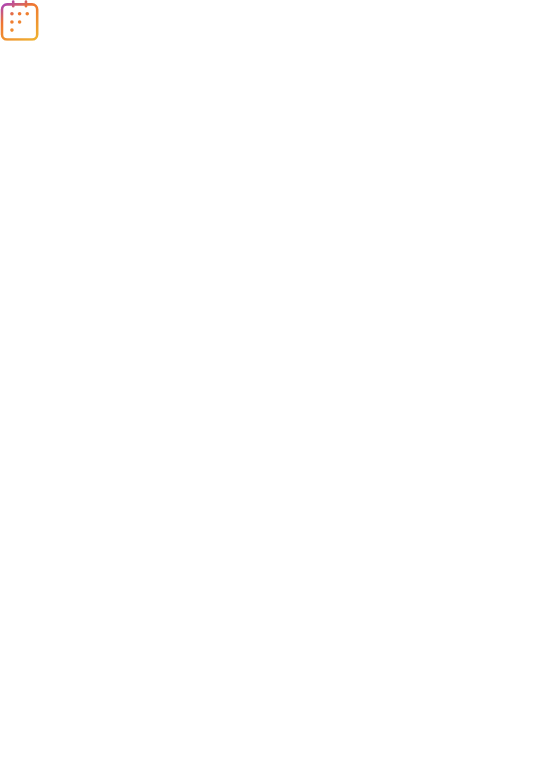 scroll, scrollTop: 0, scrollLeft: 0, axis: both 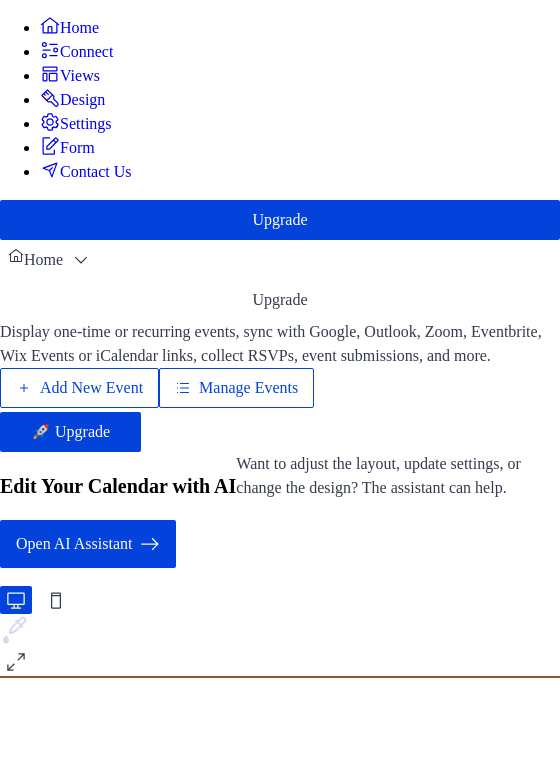 click on "Add New Event" at bounding box center [91, 388] 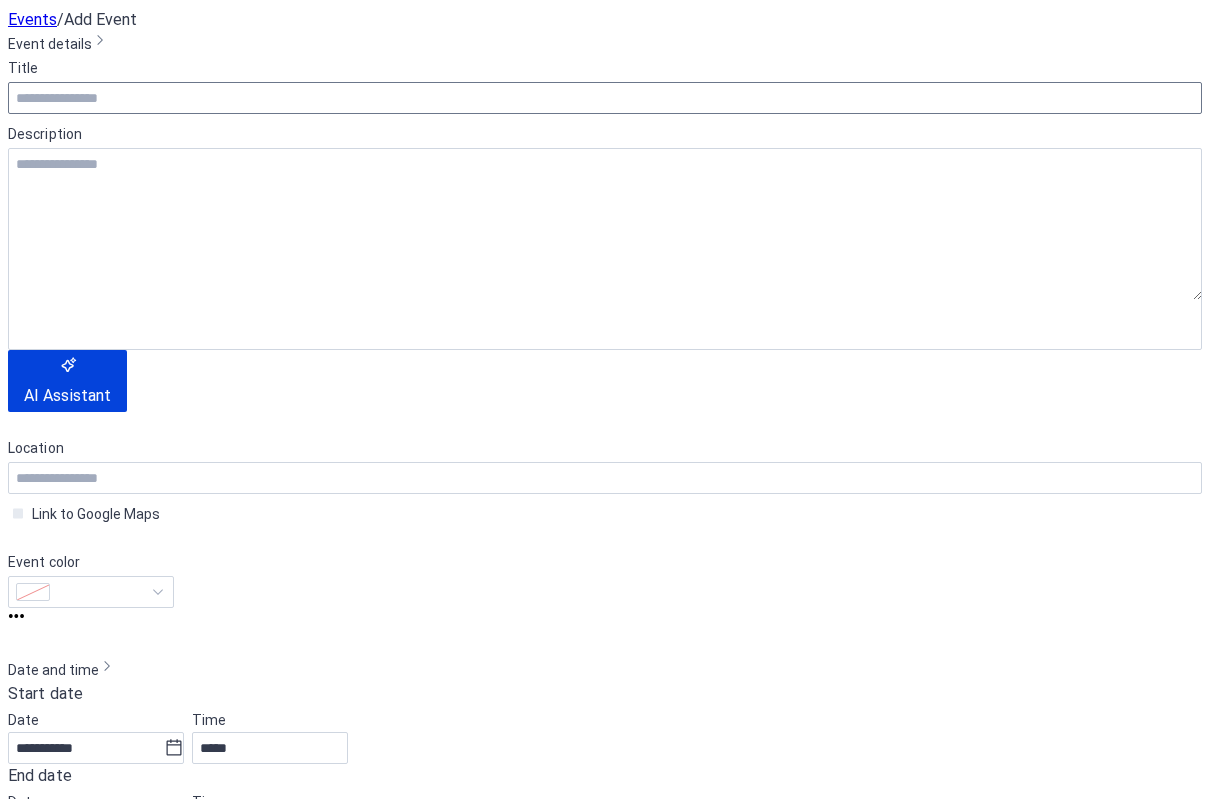 scroll, scrollTop: 0, scrollLeft: 0, axis: both 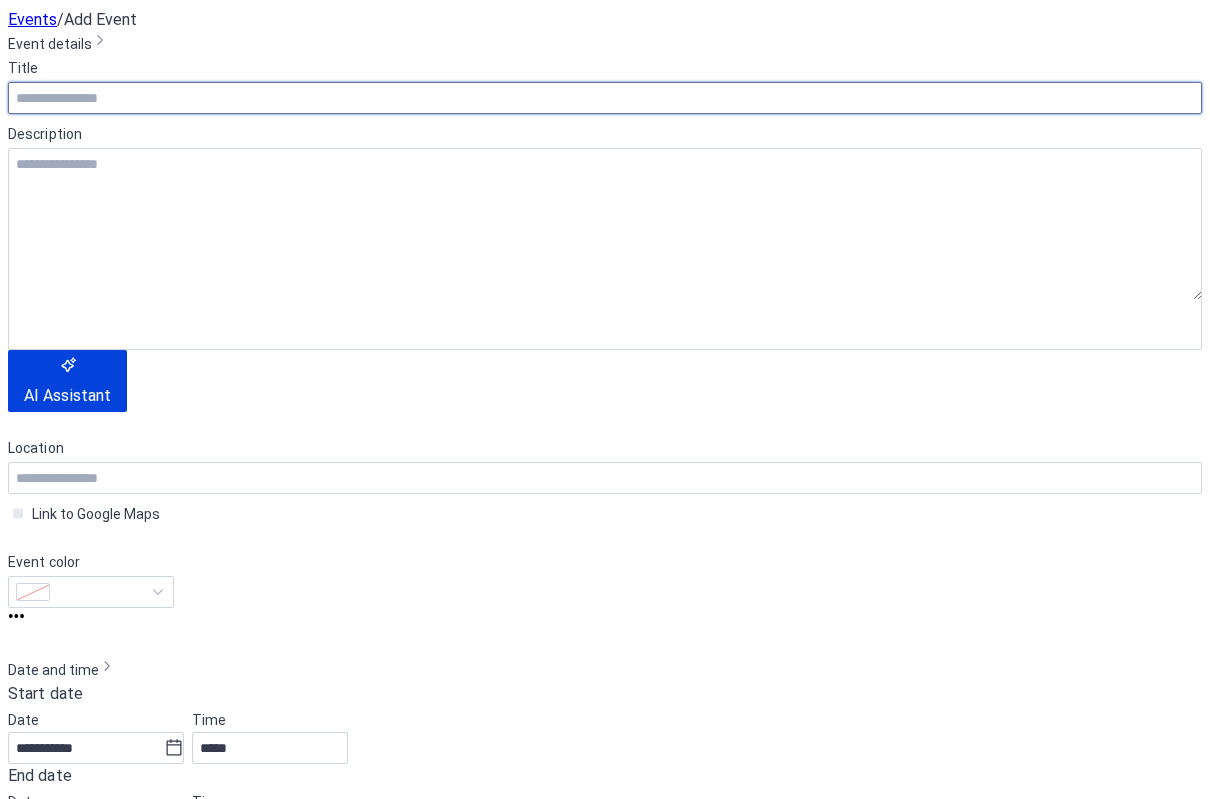 click at bounding box center (605, 98) 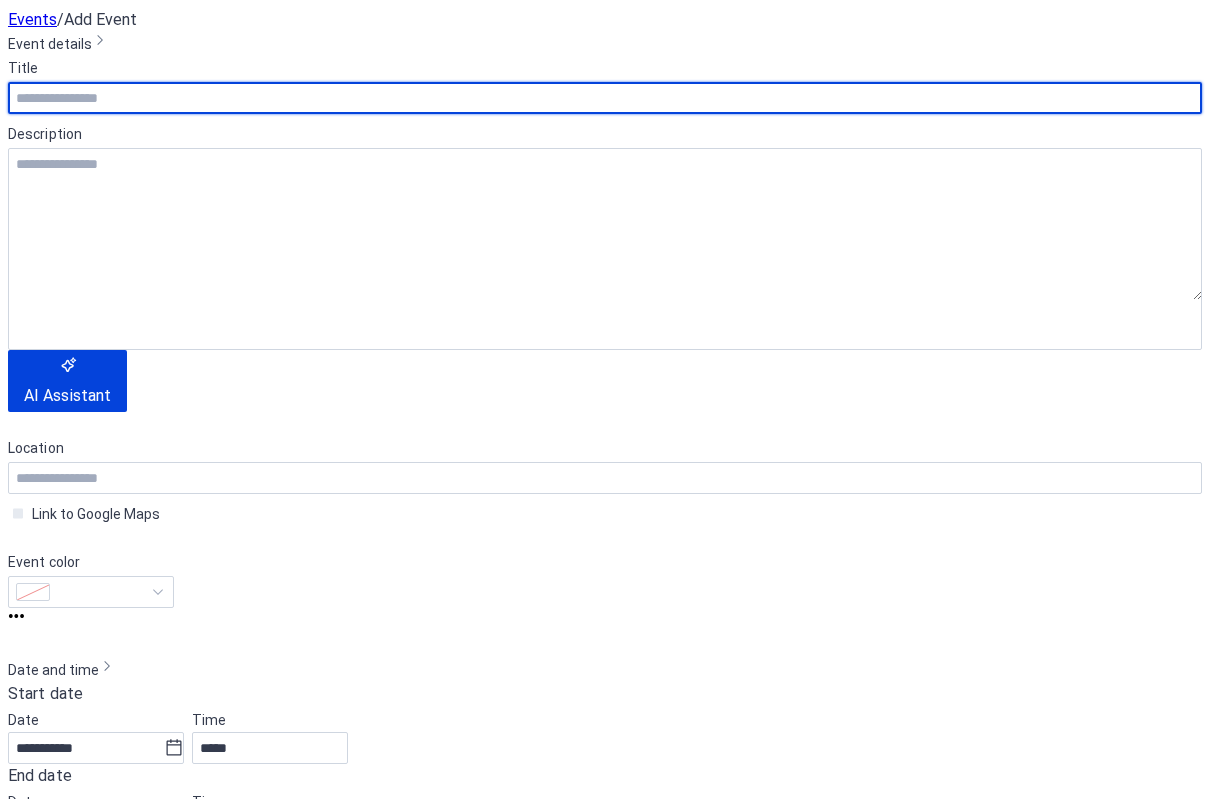 type on "*" 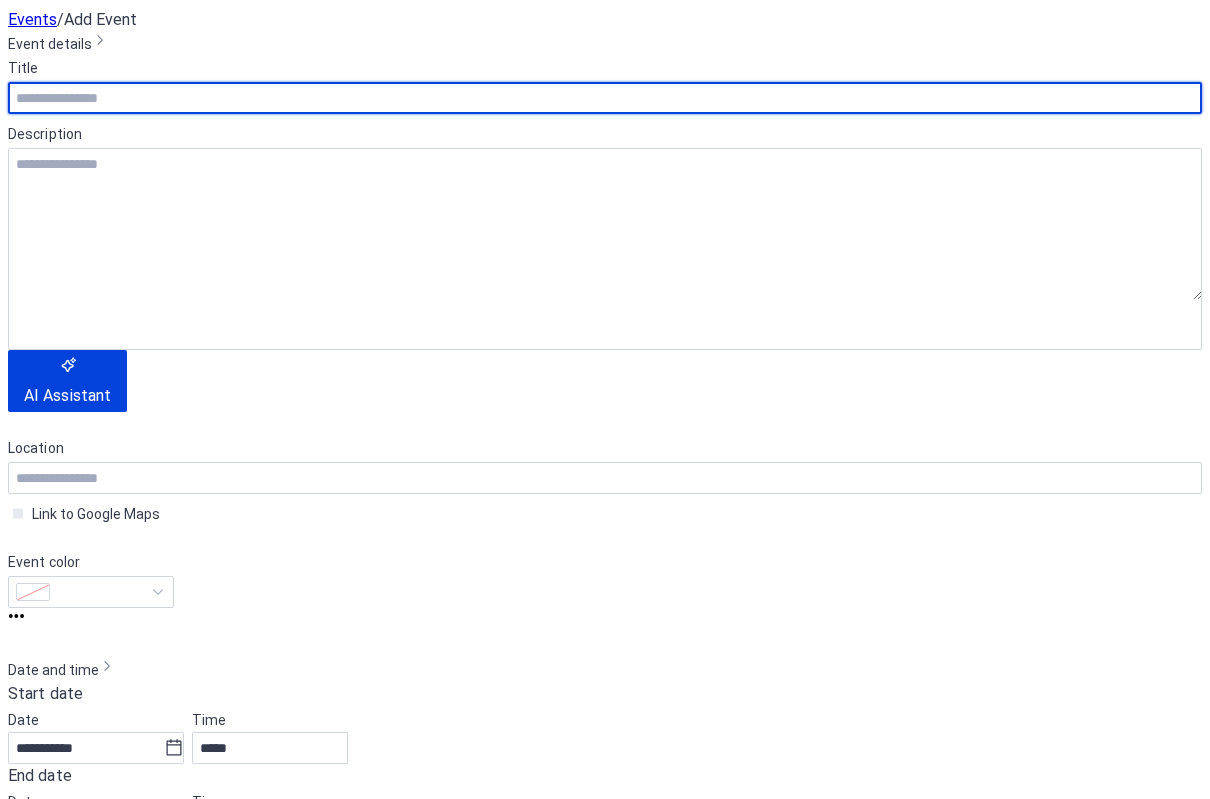 paste on "*********" 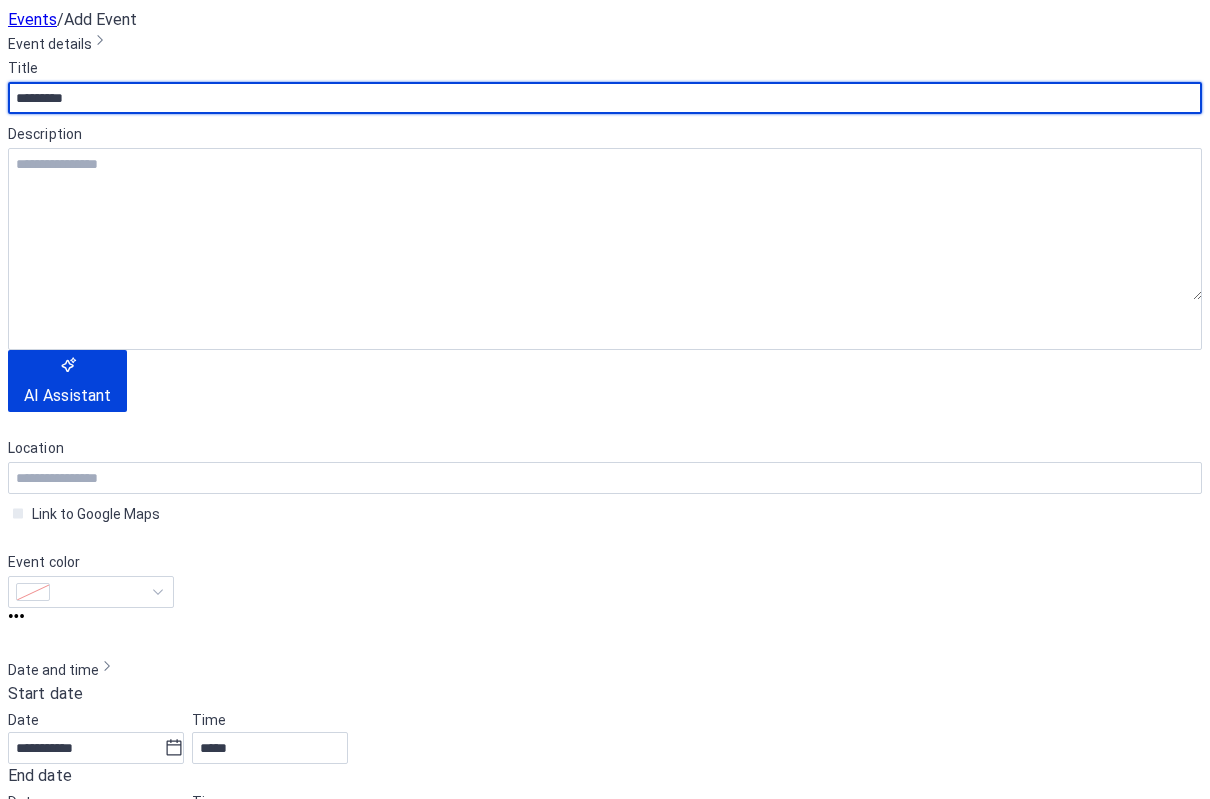 scroll, scrollTop: 221, scrollLeft: 0, axis: vertical 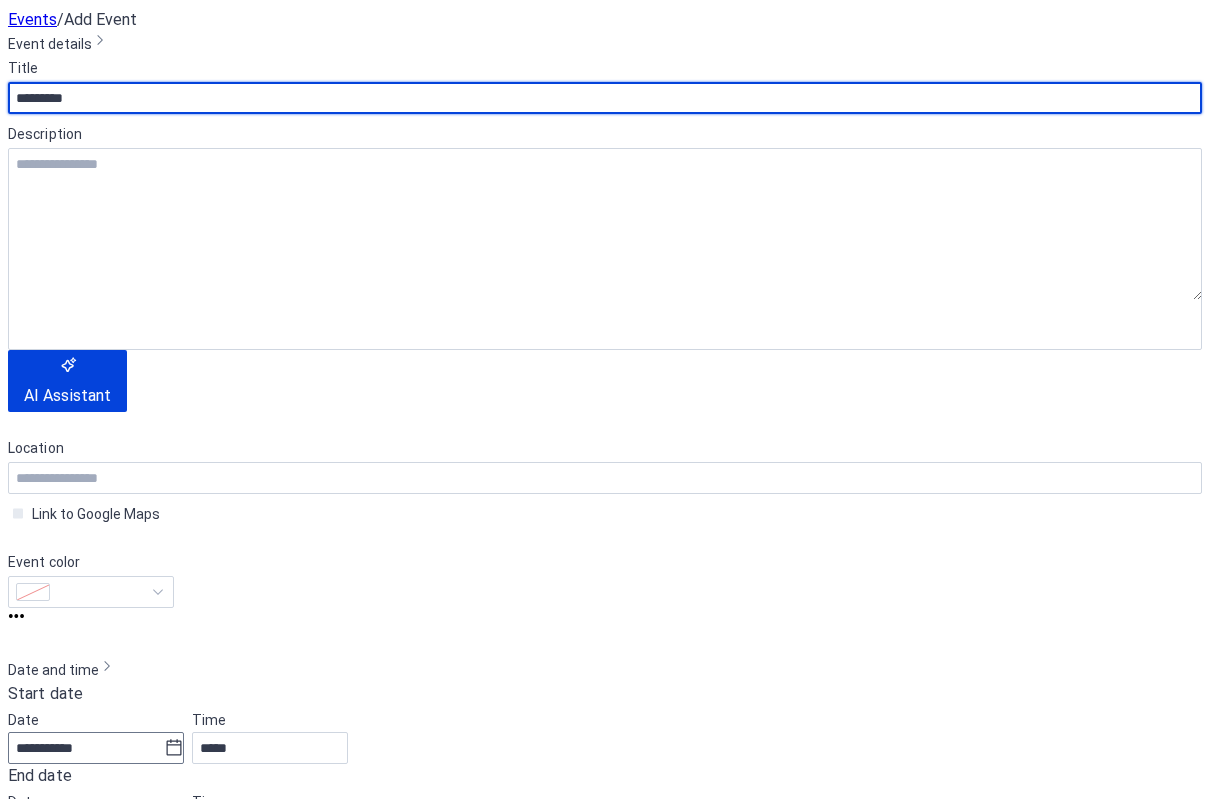 type on "*********" 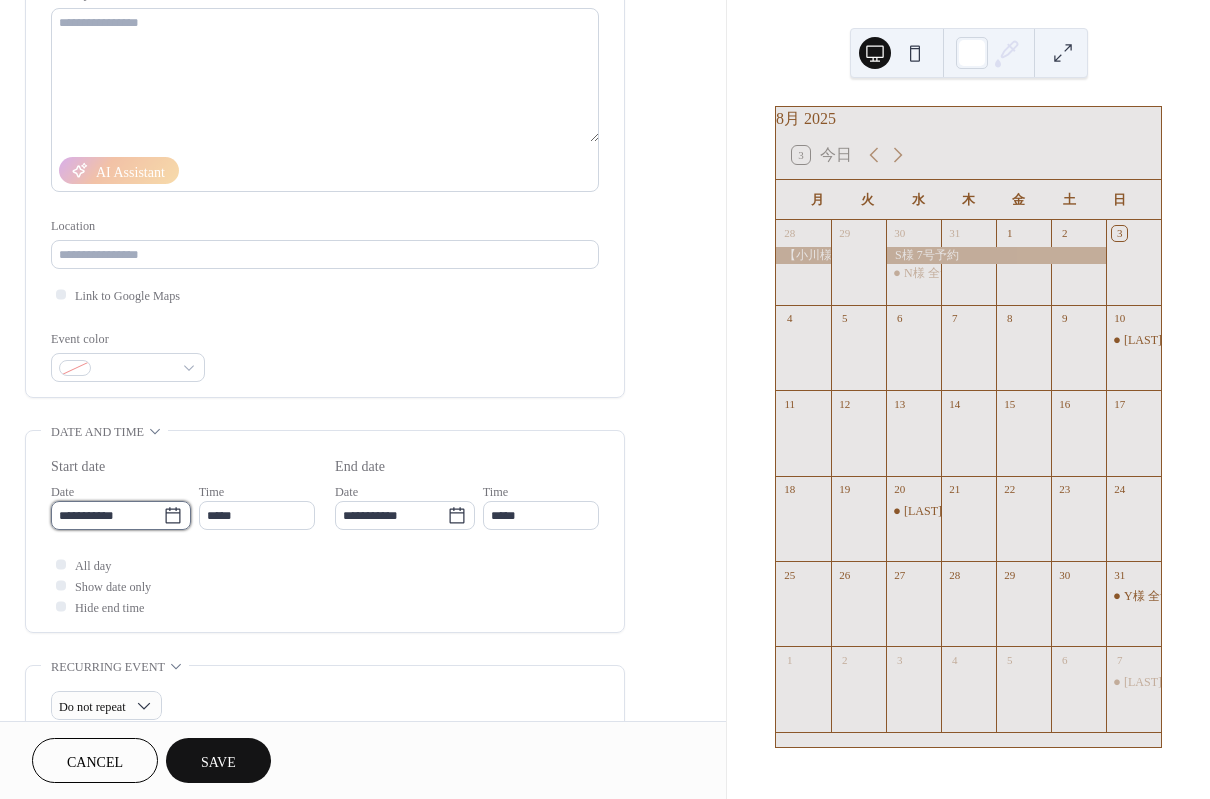 click on "**********" at bounding box center [107, 515] 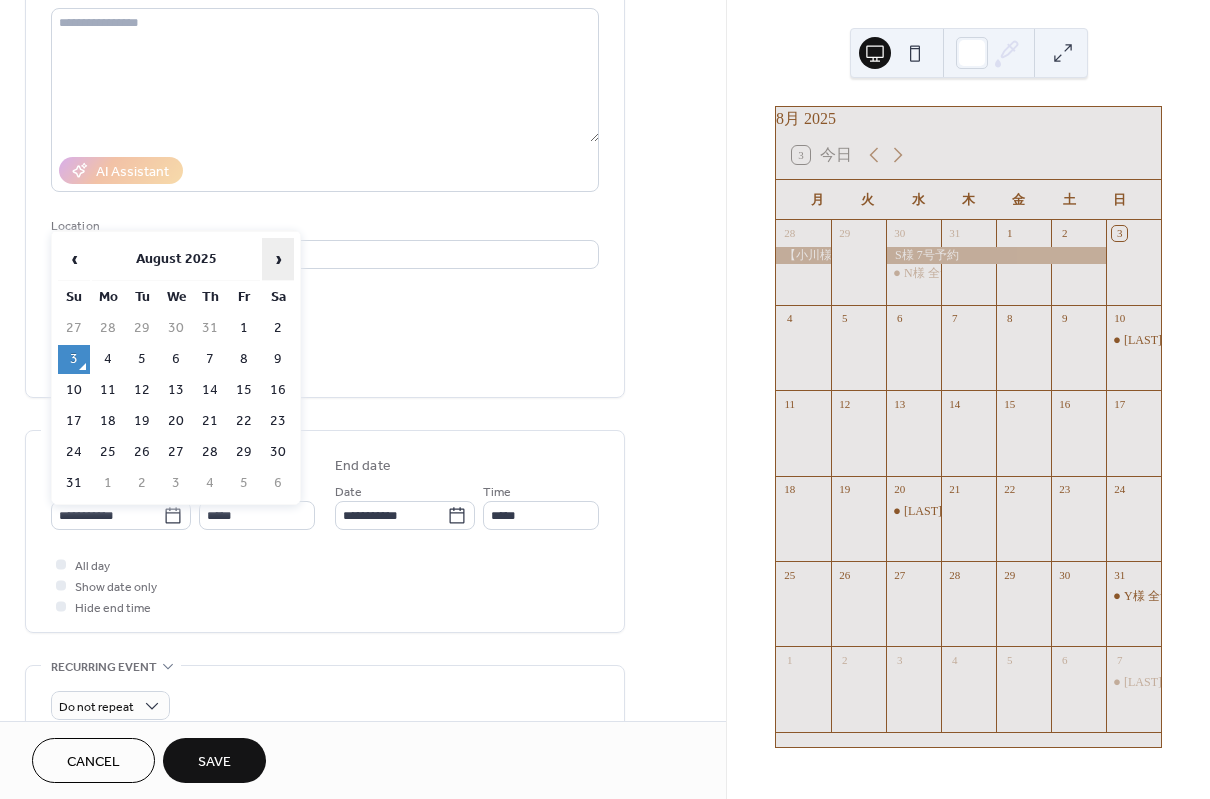 click on "›" at bounding box center (278, 259) 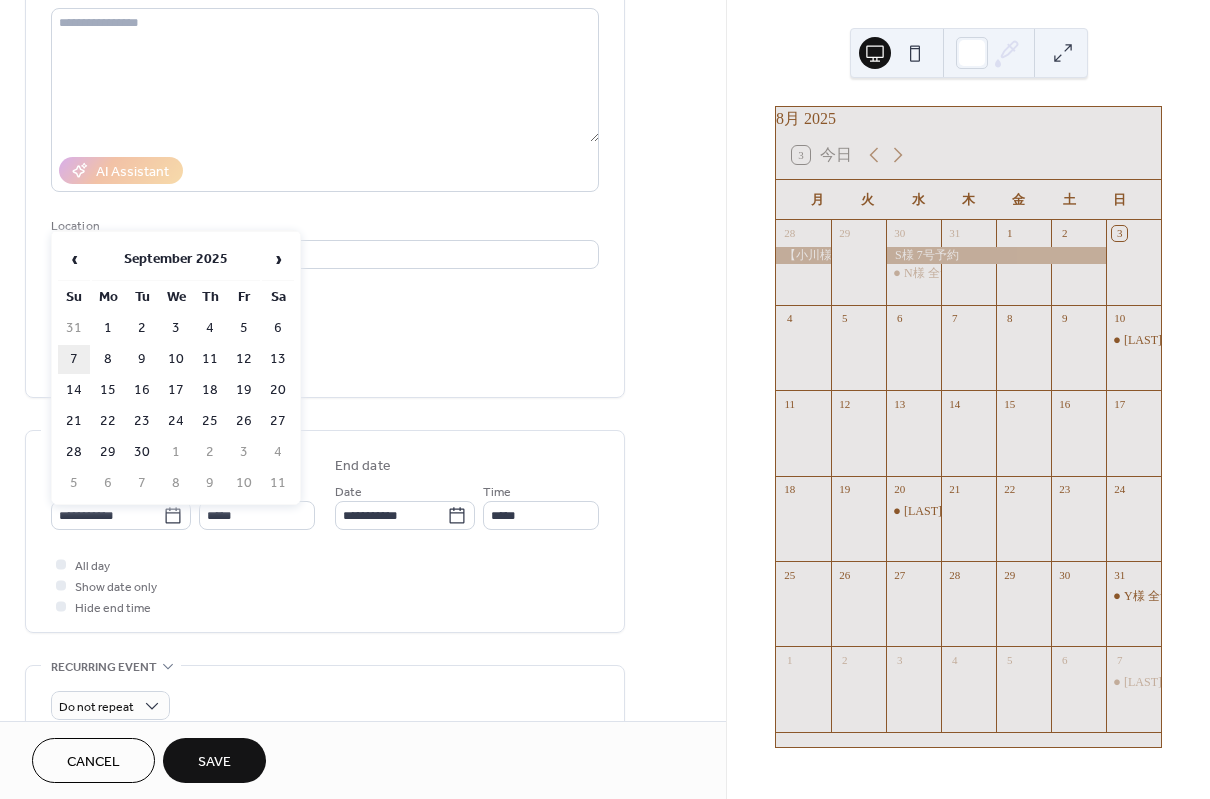 click on "7" at bounding box center [74, 359] 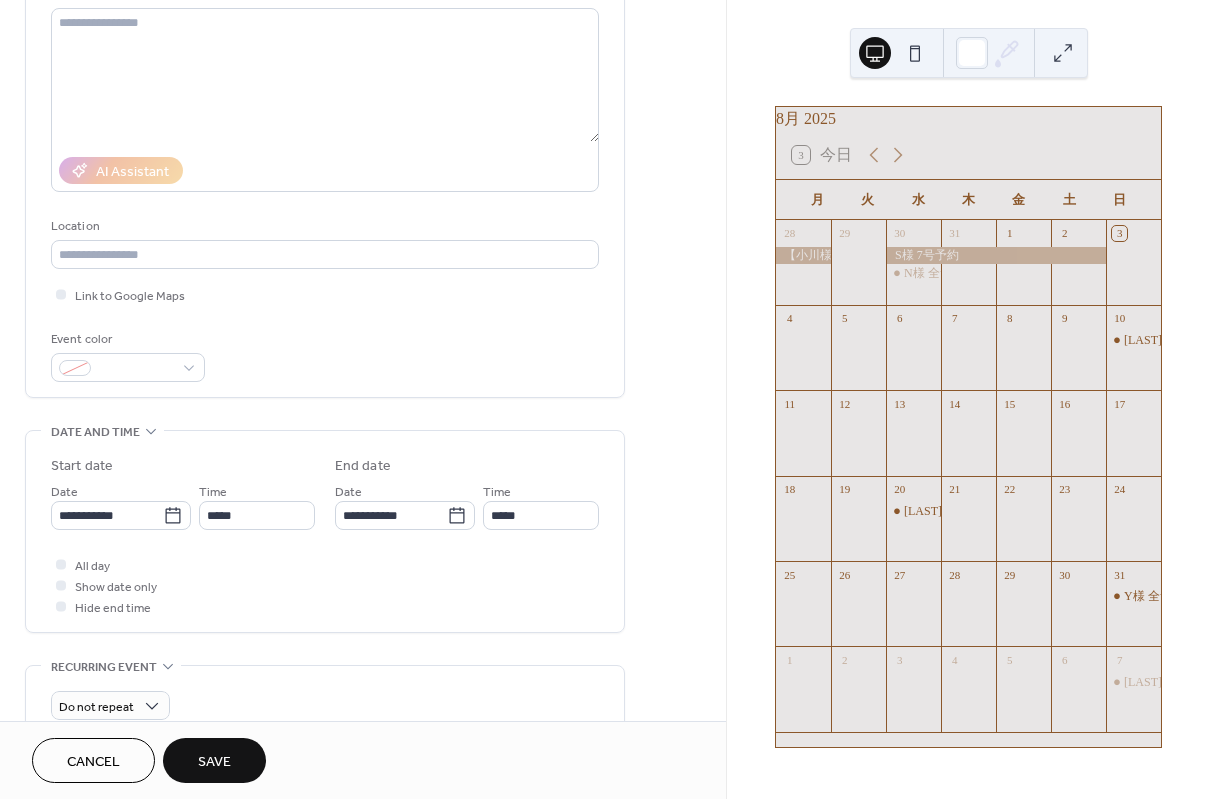 click on "Save" at bounding box center [214, 762] 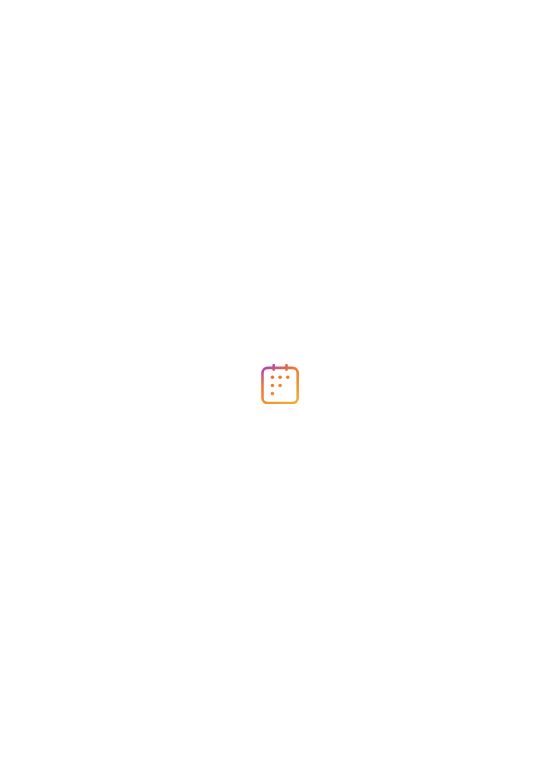 scroll, scrollTop: 0, scrollLeft: 0, axis: both 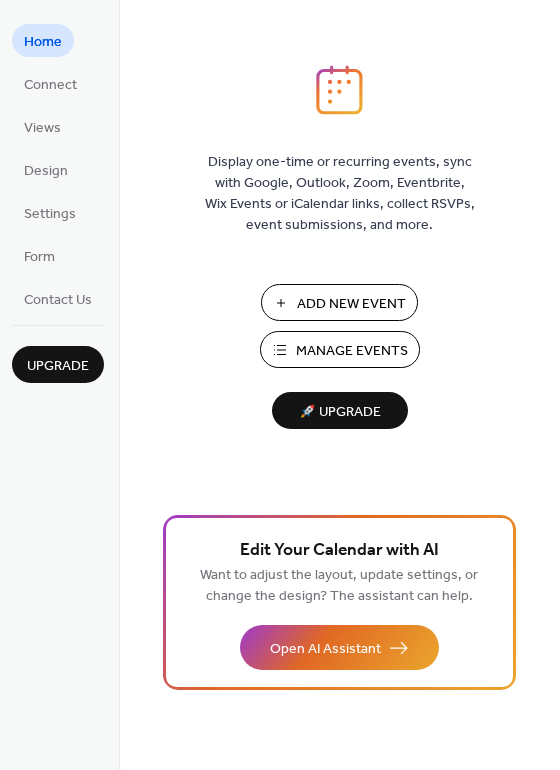 click on "Add New Event" at bounding box center [351, 304] 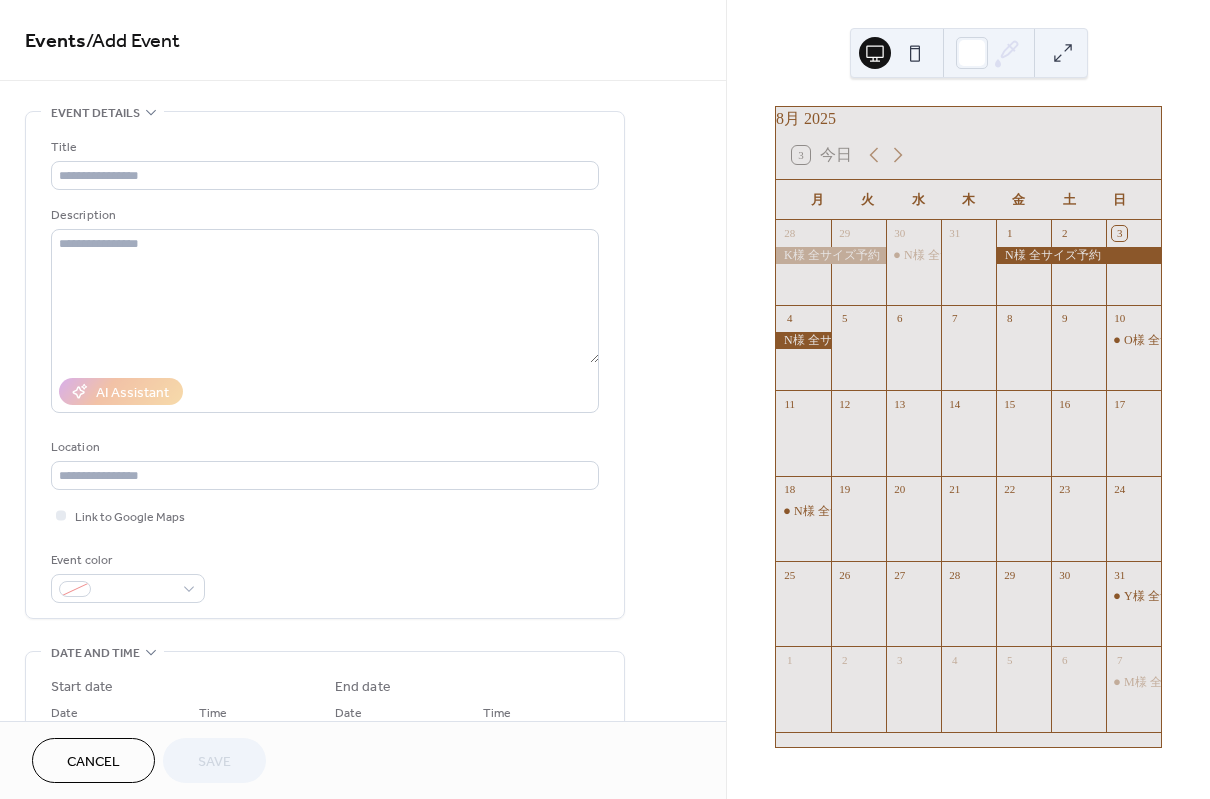 scroll, scrollTop: 0, scrollLeft: 0, axis: both 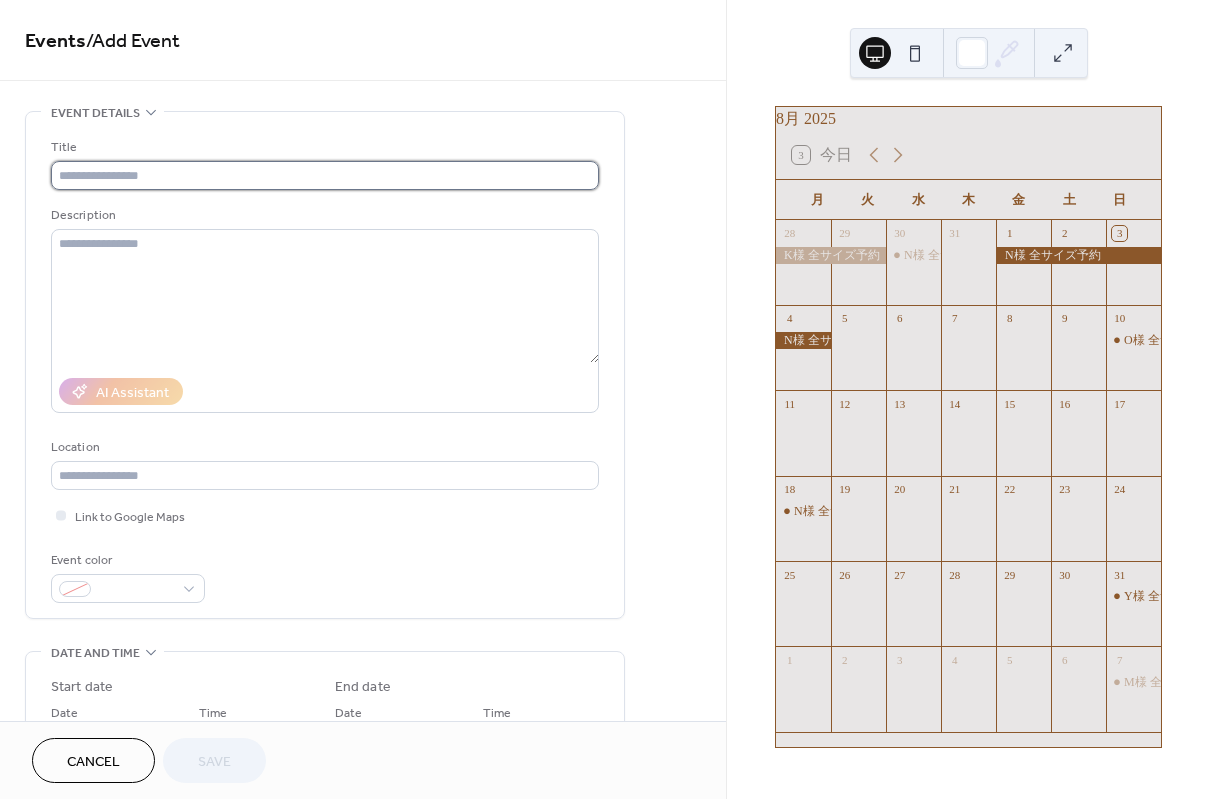 click at bounding box center (325, 175) 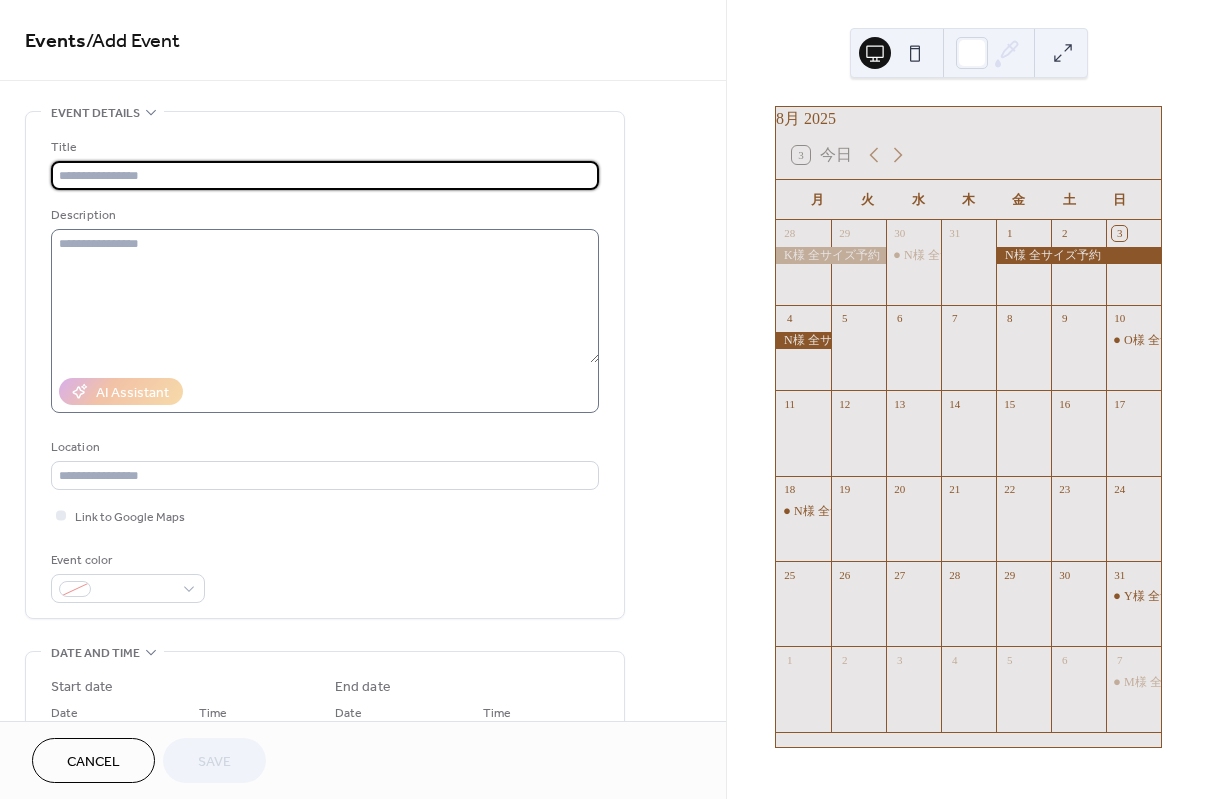 paste on "*********" 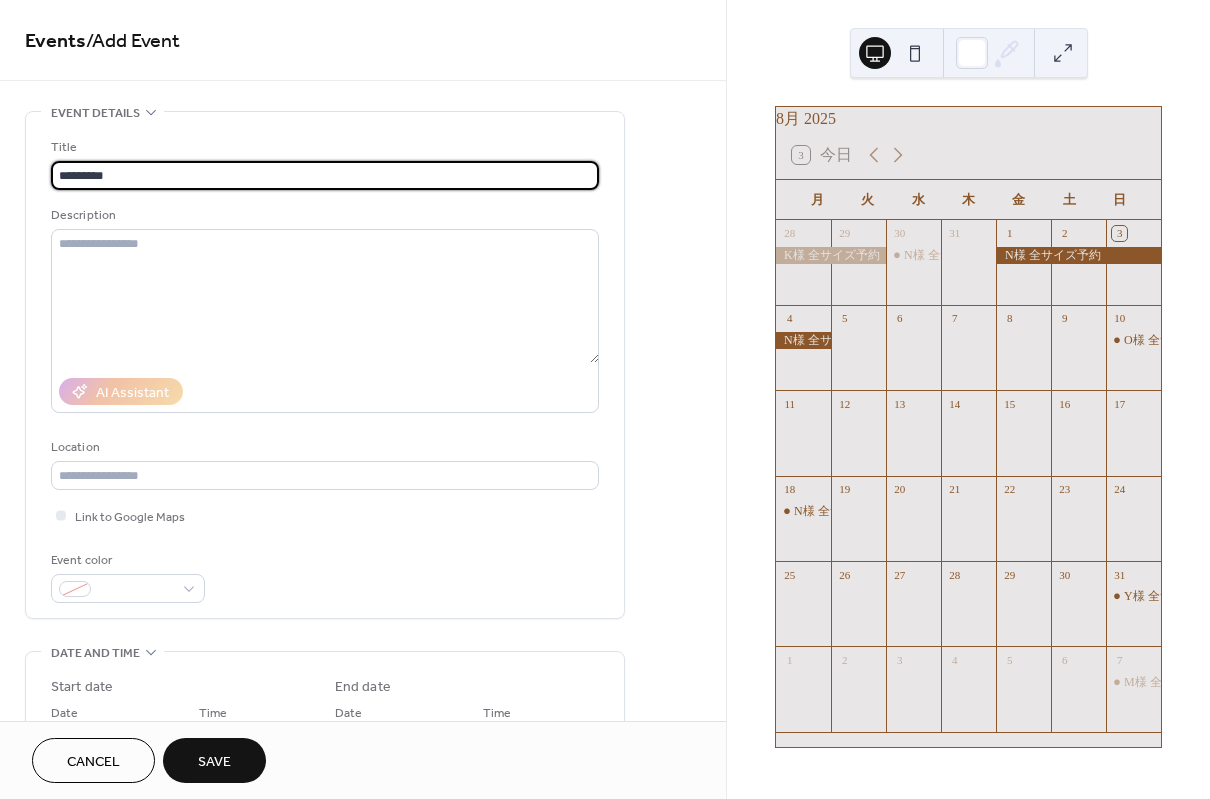 scroll, scrollTop: 282, scrollLeft: 0, axis: vertical 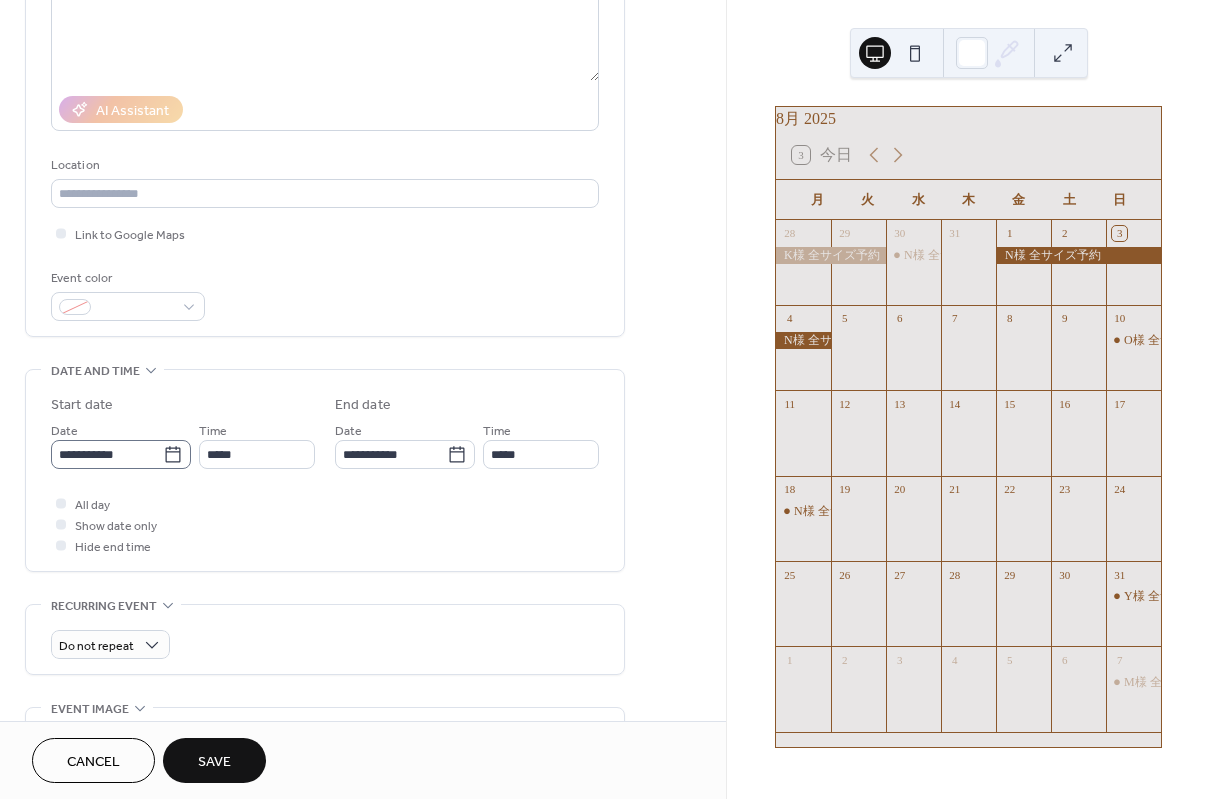 type on "*********" 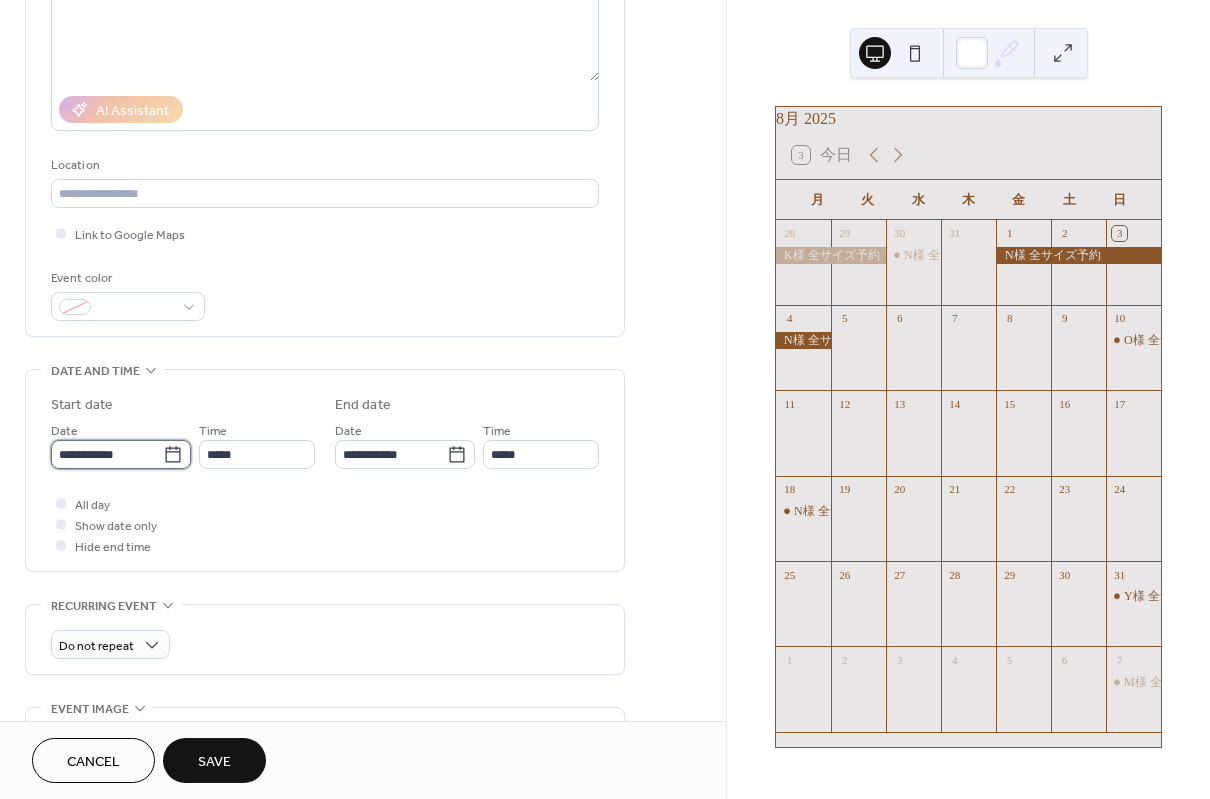 click on "**********" at bounding box center [107, 454] 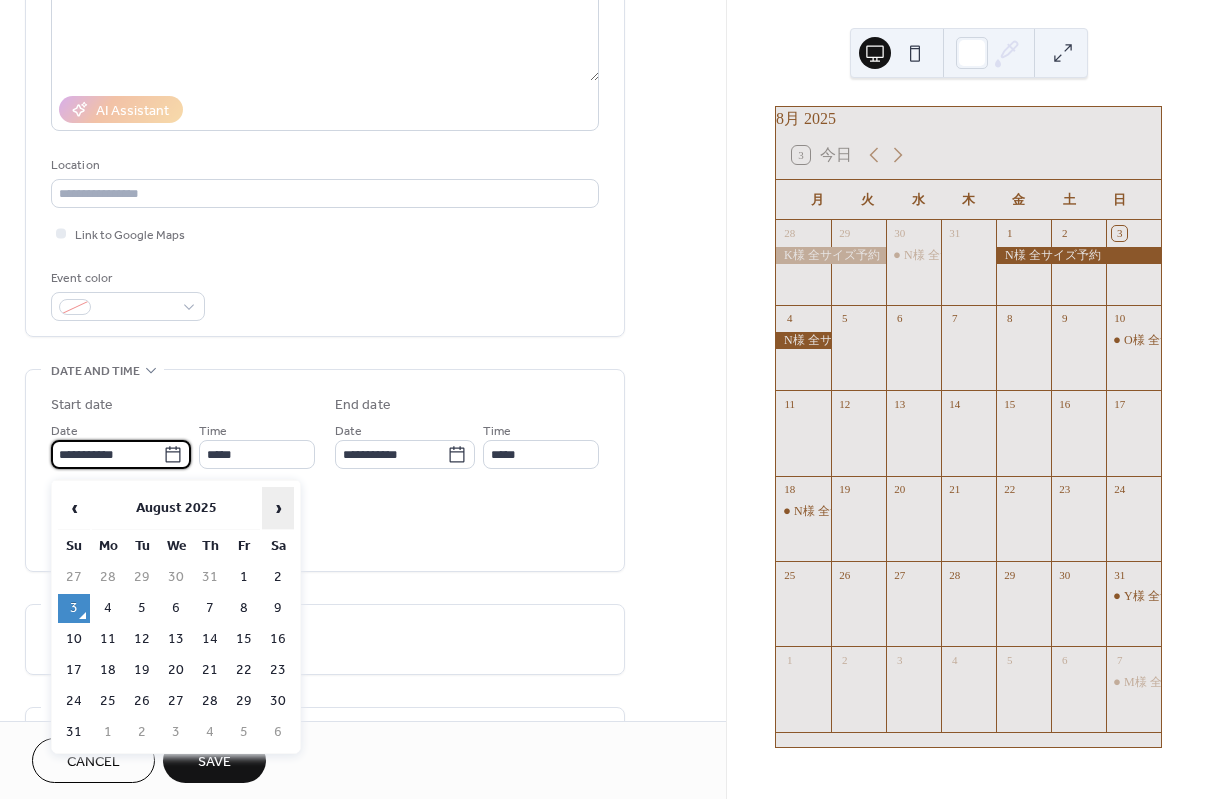 click on "›" at bounding box center (278, 508) 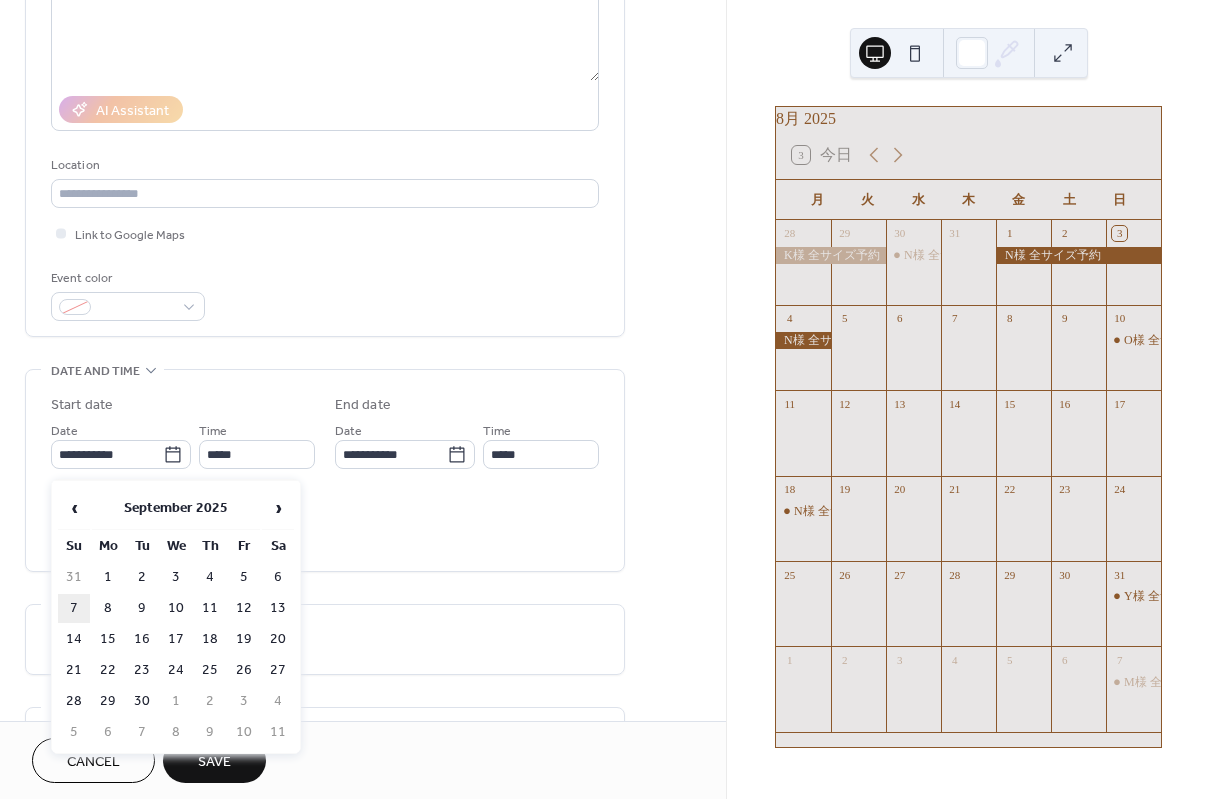 click on "7" at bounding box center [74, 608] 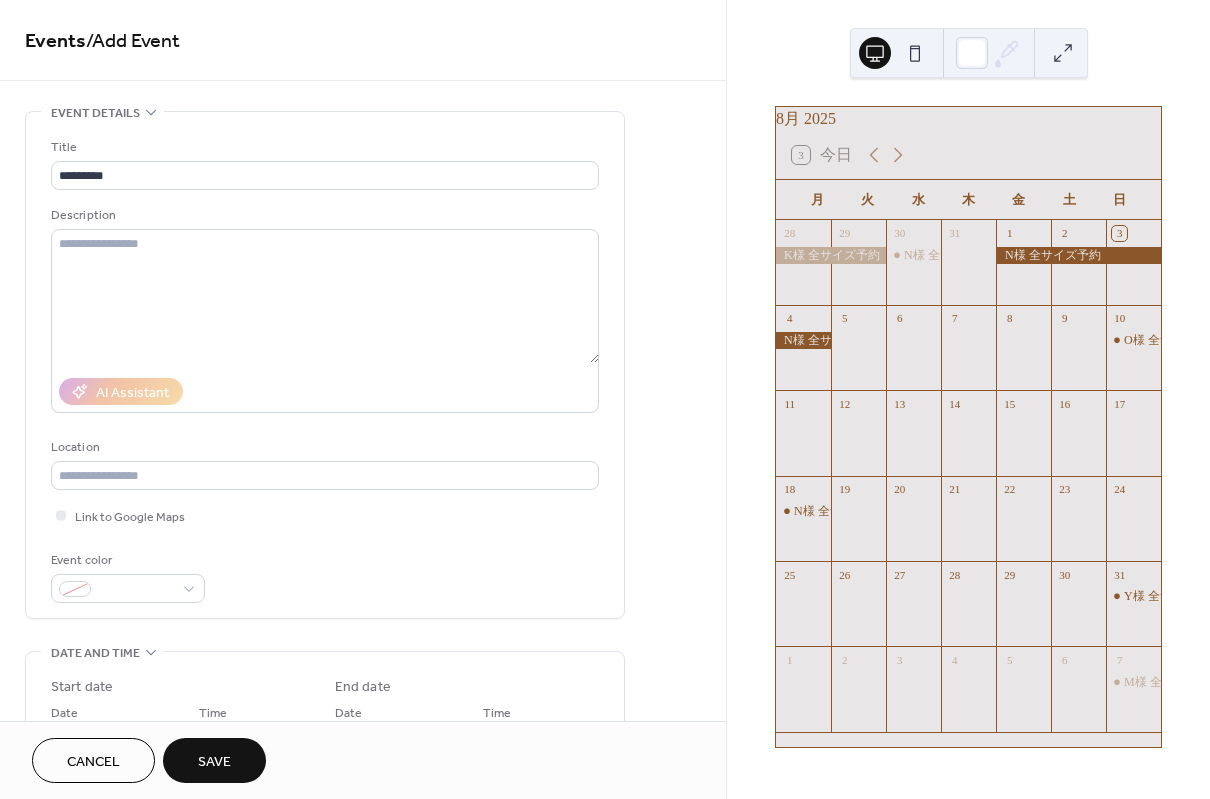 scroll, scrollTop: 0, scrollLeft: 0, axis: both 